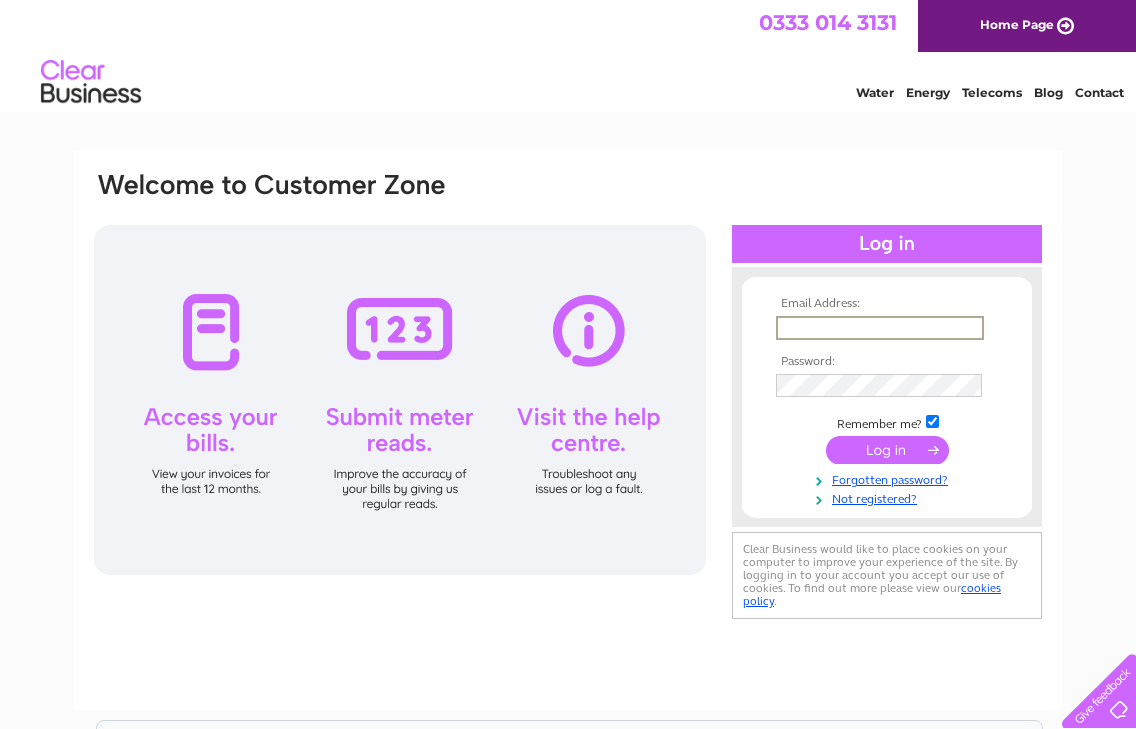 scroll, scrollTop: 0, scrollLeft: 0, axis: both 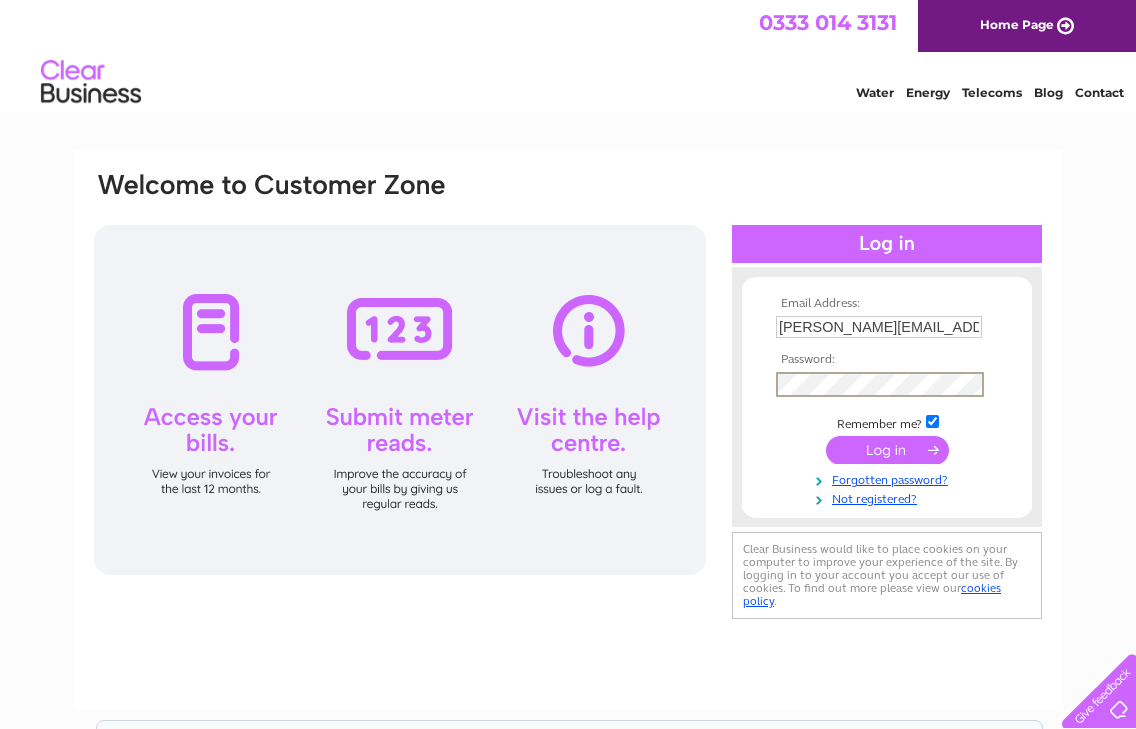 click at bounding box center (887, 450) 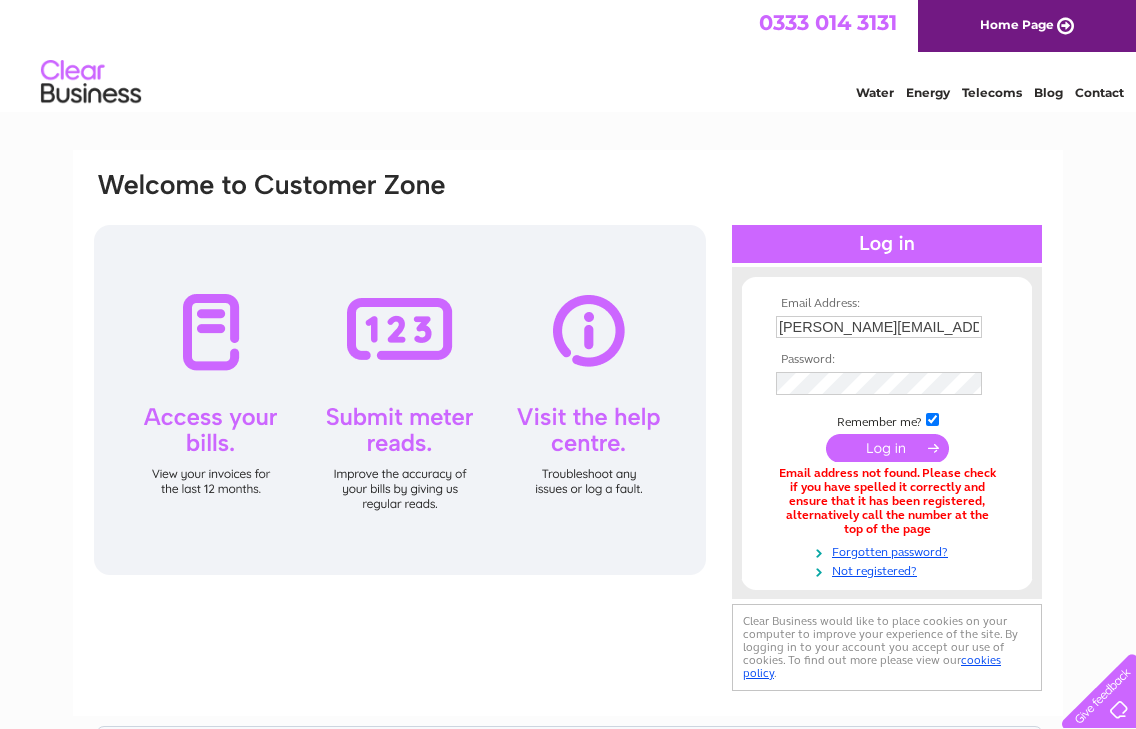 scroll, scrollTop: 0, scrollLeft: 0, axis: both 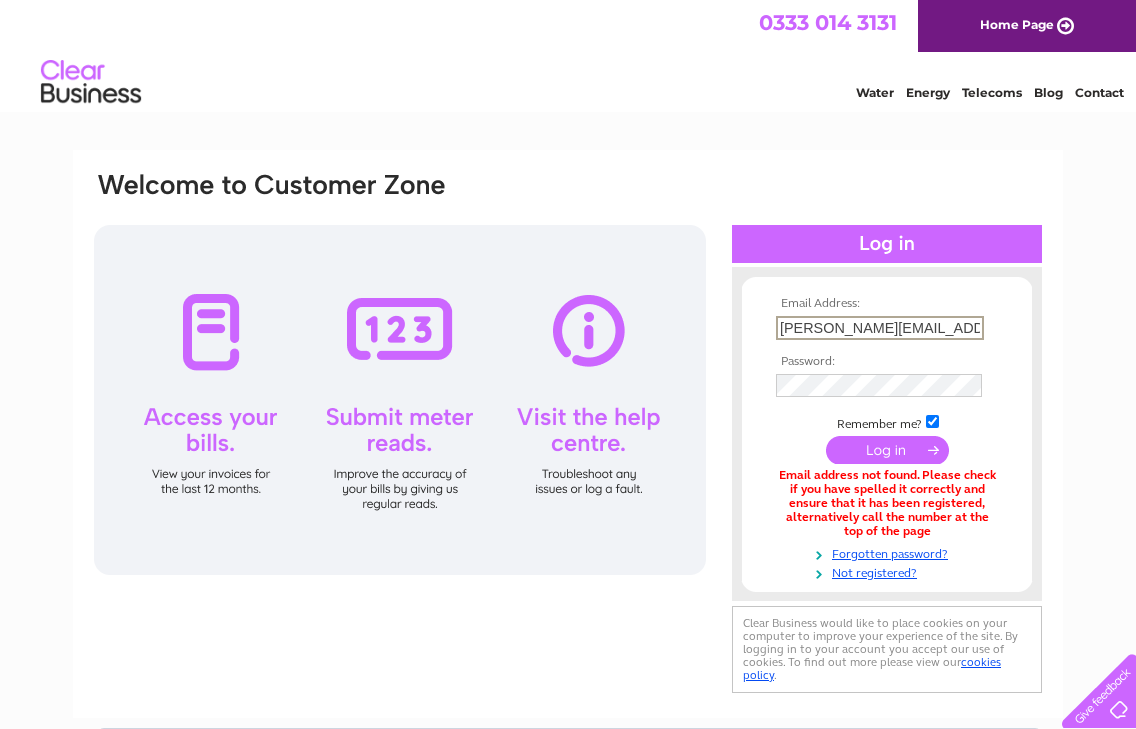 click at bounding box center [887, 450] 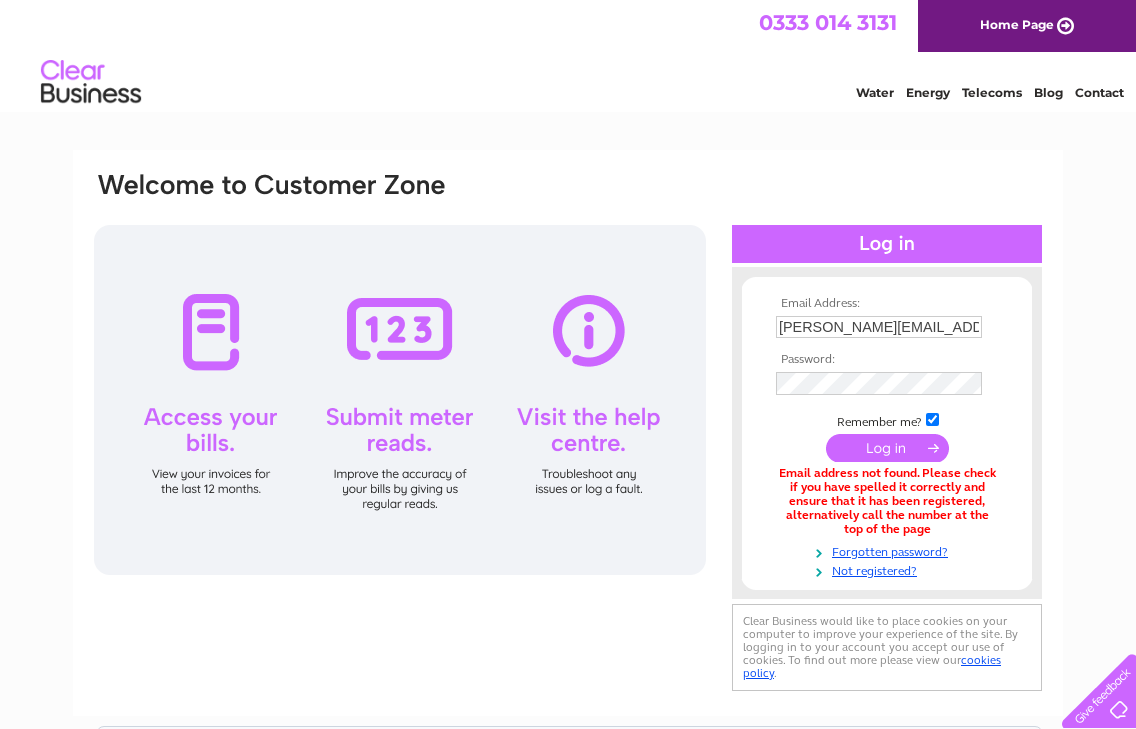 click on "Email Address:
michelle.christielea@gmail.com
Password:" at bounding box center (568, 604) 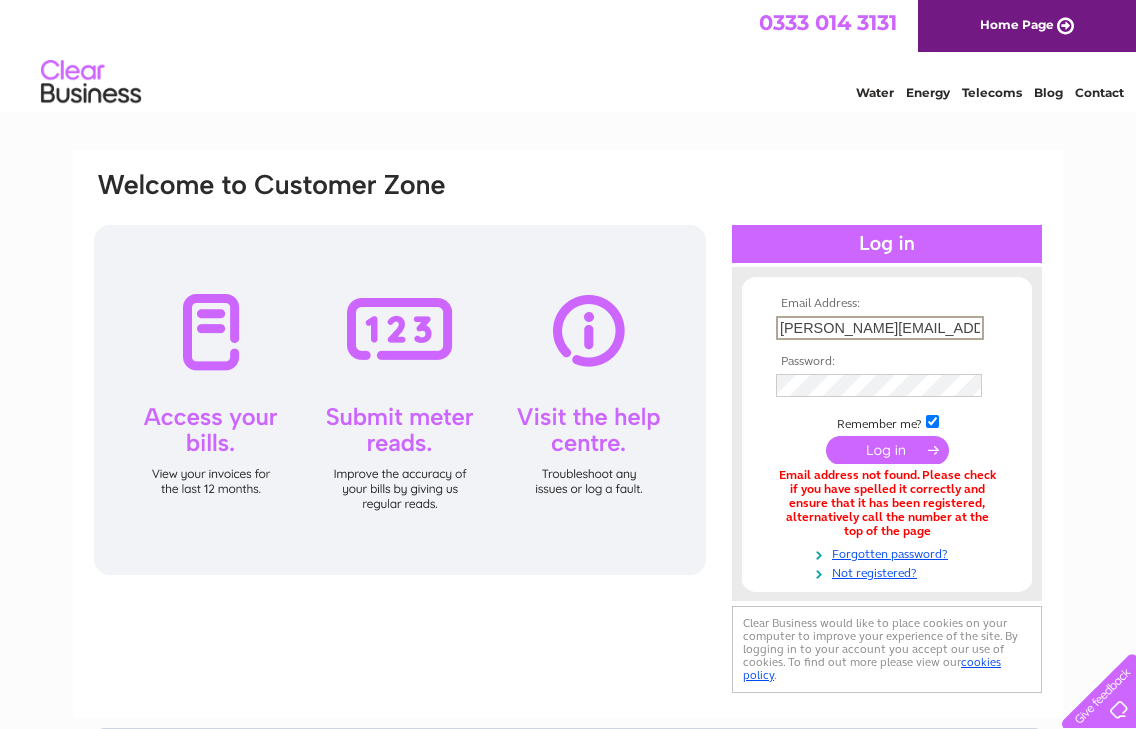 scroll, scrollTop: 0, scrollLeft: 0, axis: both 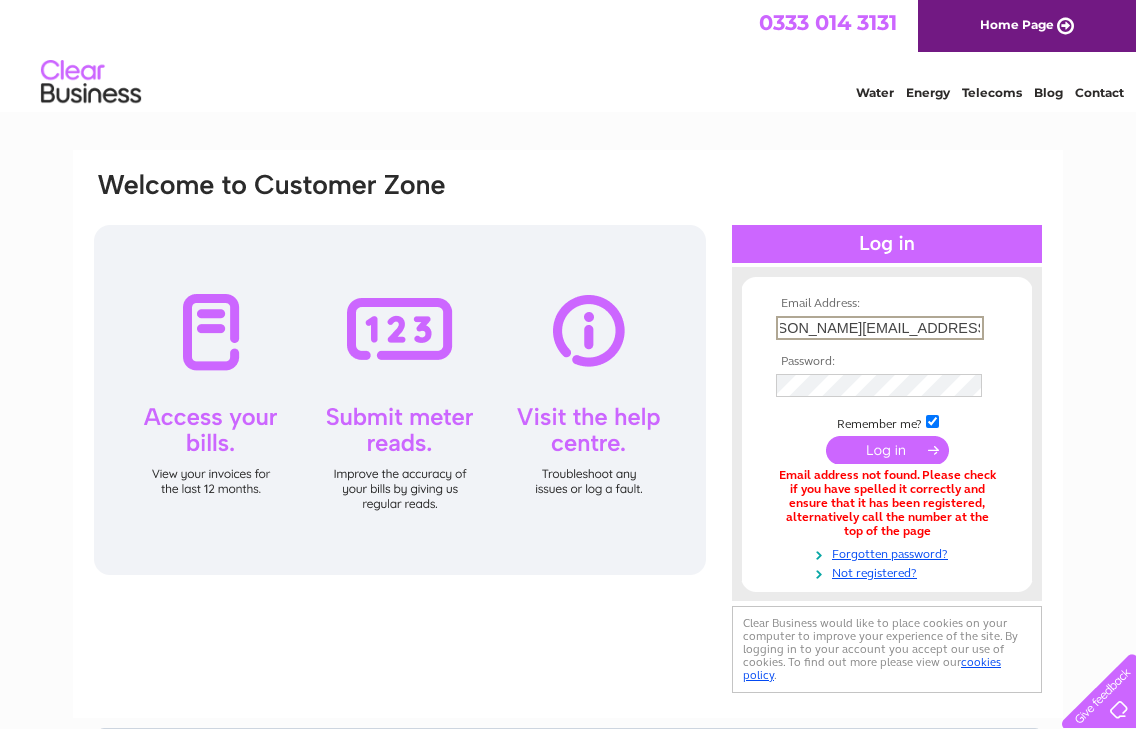 click at bounding box center [400, 400] 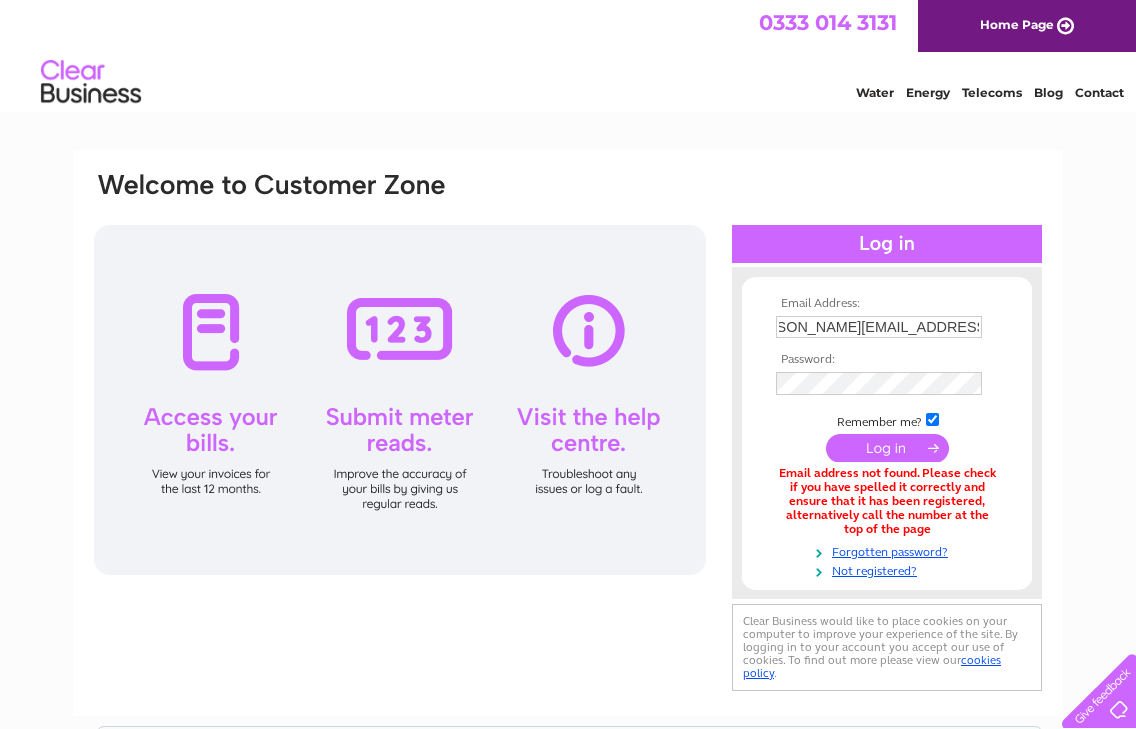 click on "Home Page" at bounding box center [1027, 26] 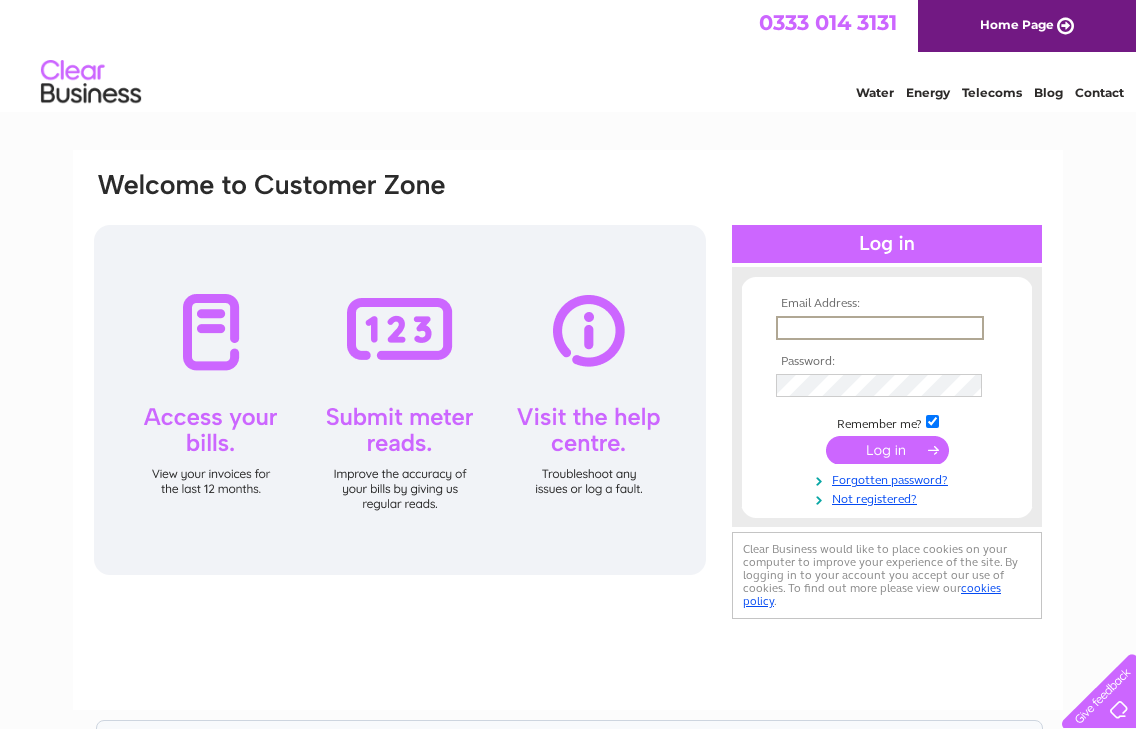 scroll, scrollTop: 0, scrollLeft: 0, axis: both 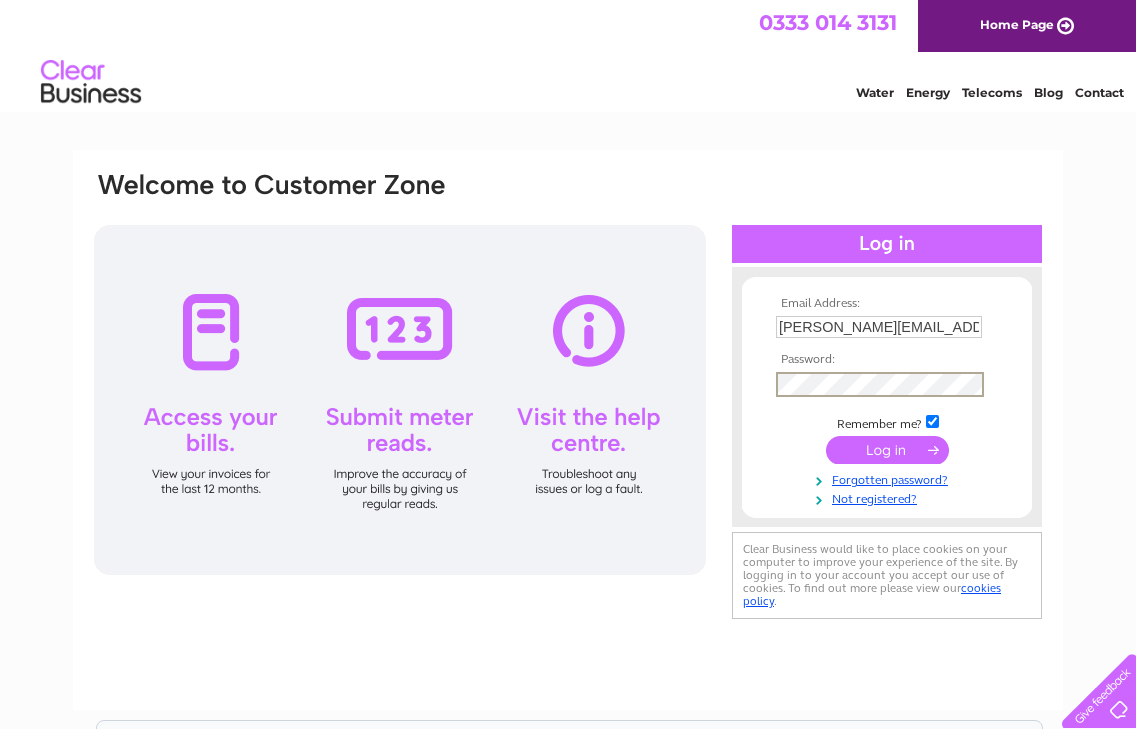 click at bounding box center [887, 450] 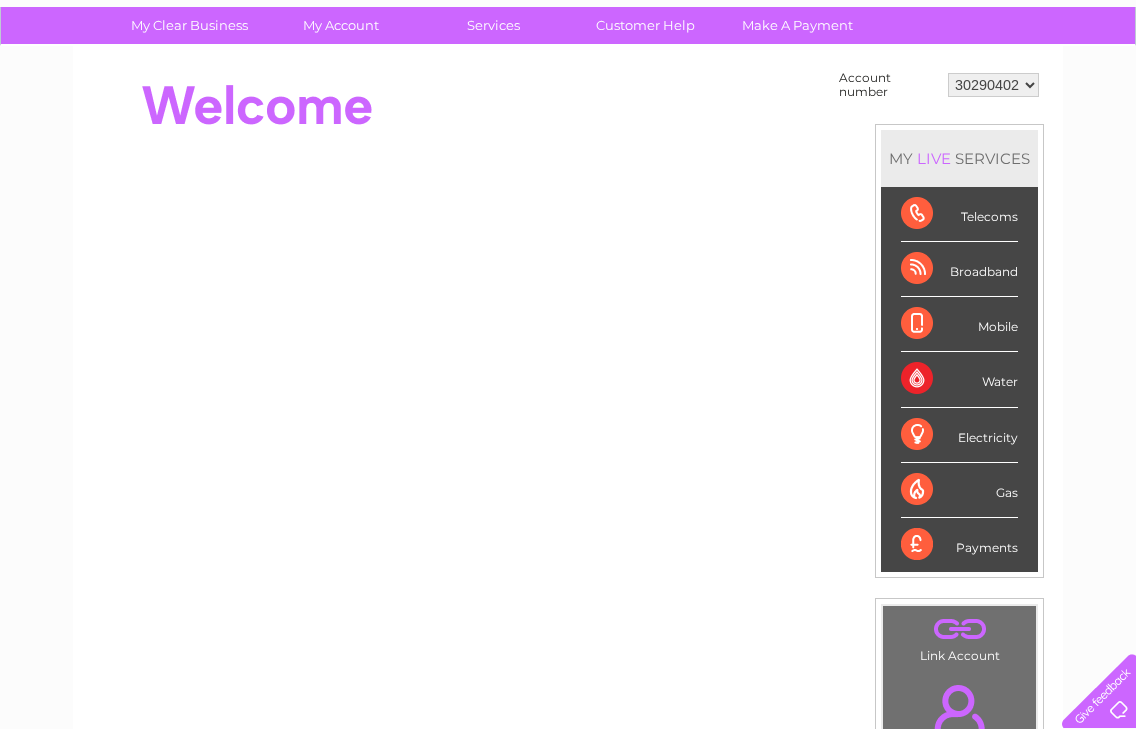 scroll, scrollTop: 0, scrollLeft: 0, axis: both 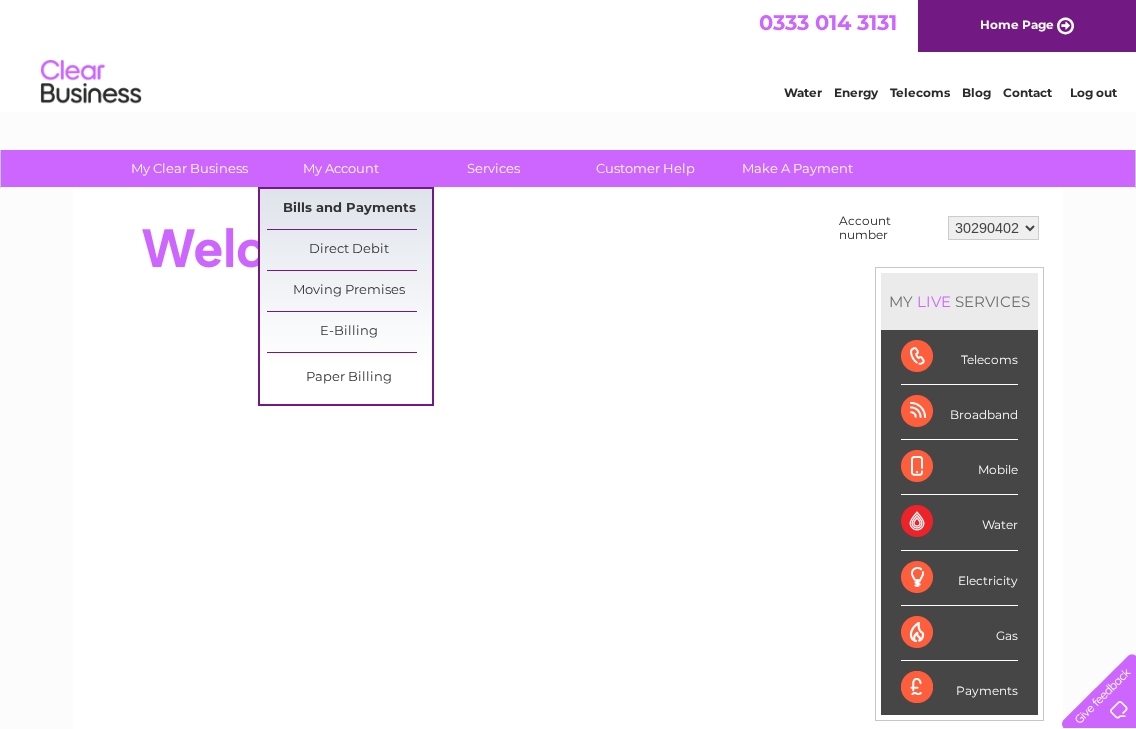 click on "Bills and Payments" at bounding box center (349, 209) 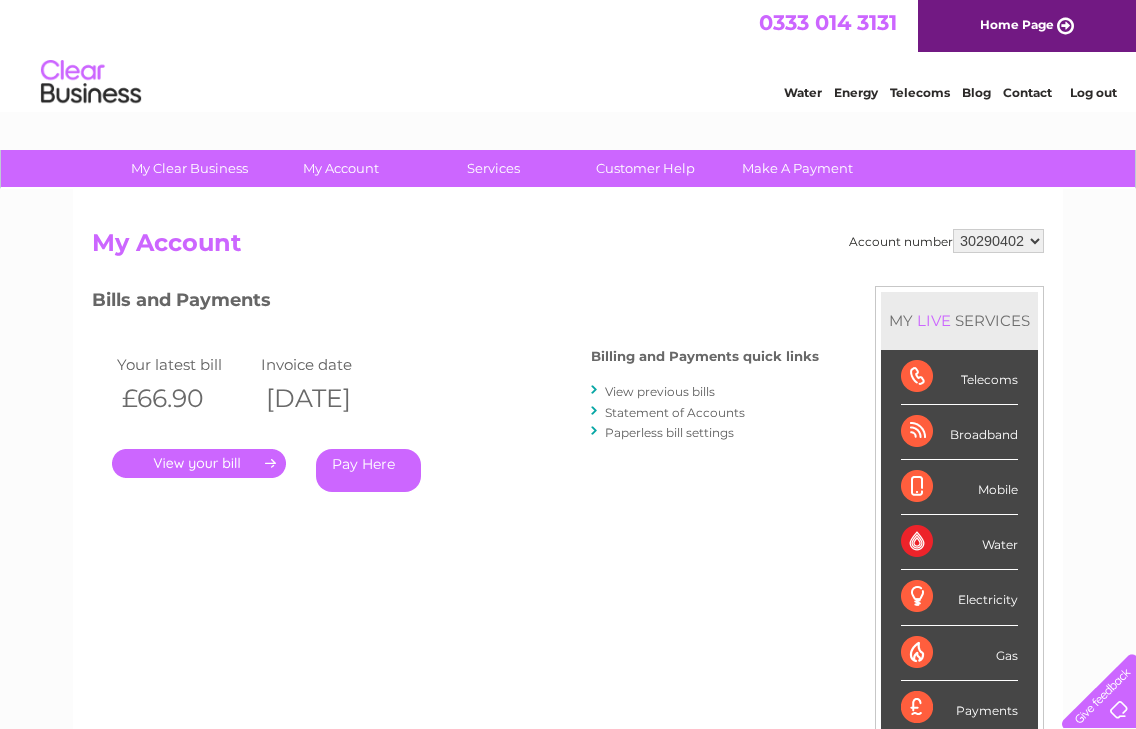 scroll, scrollTop: 0, scrollLeft: 0, axis: both 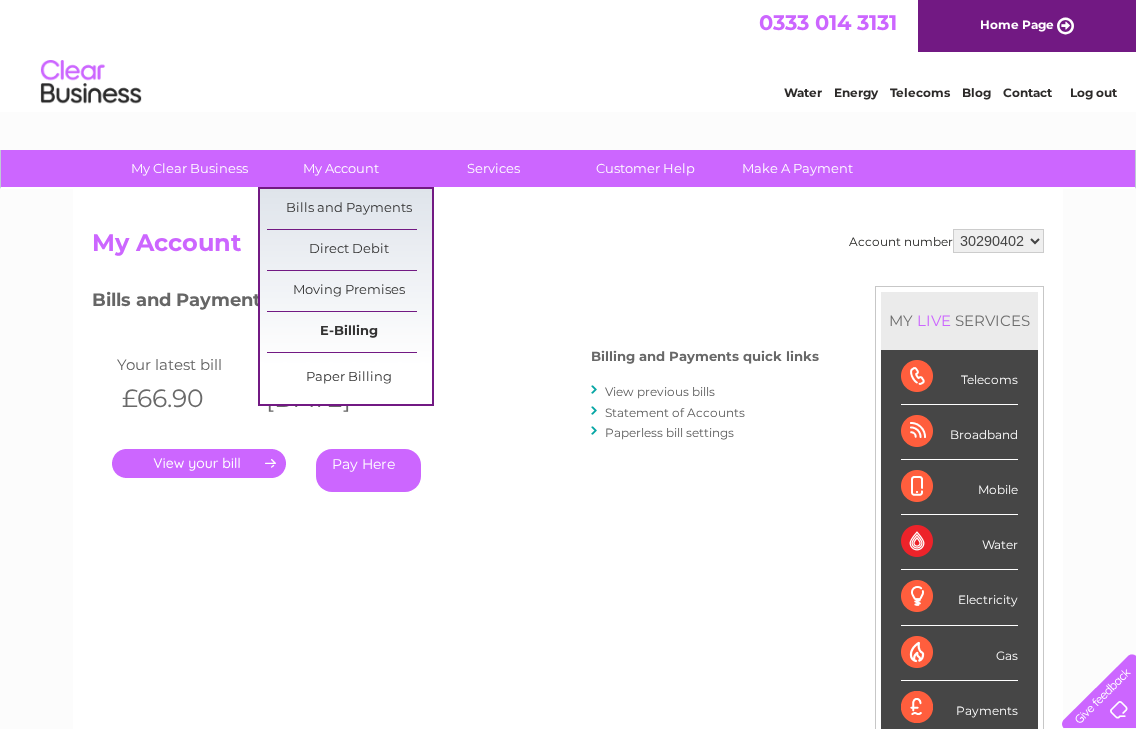 click on "E-Billing" at bounding box center [349, 332] 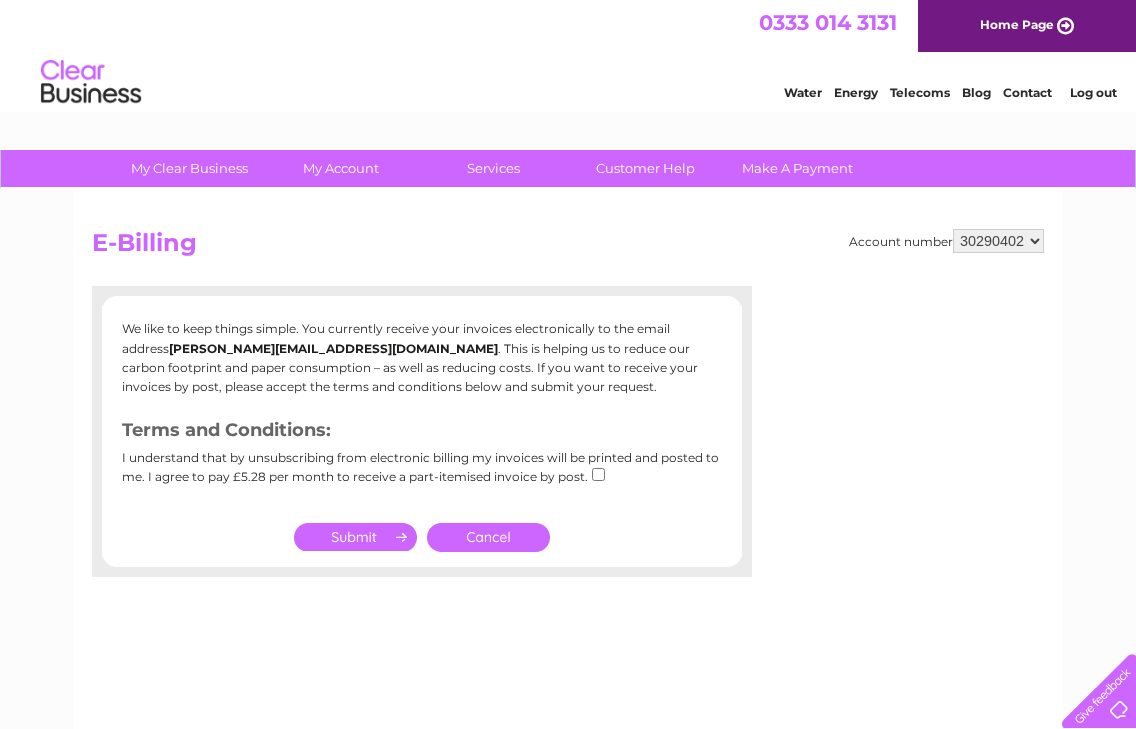 scroll, scrollTop: 0, scrollLeft: 0, axis: both 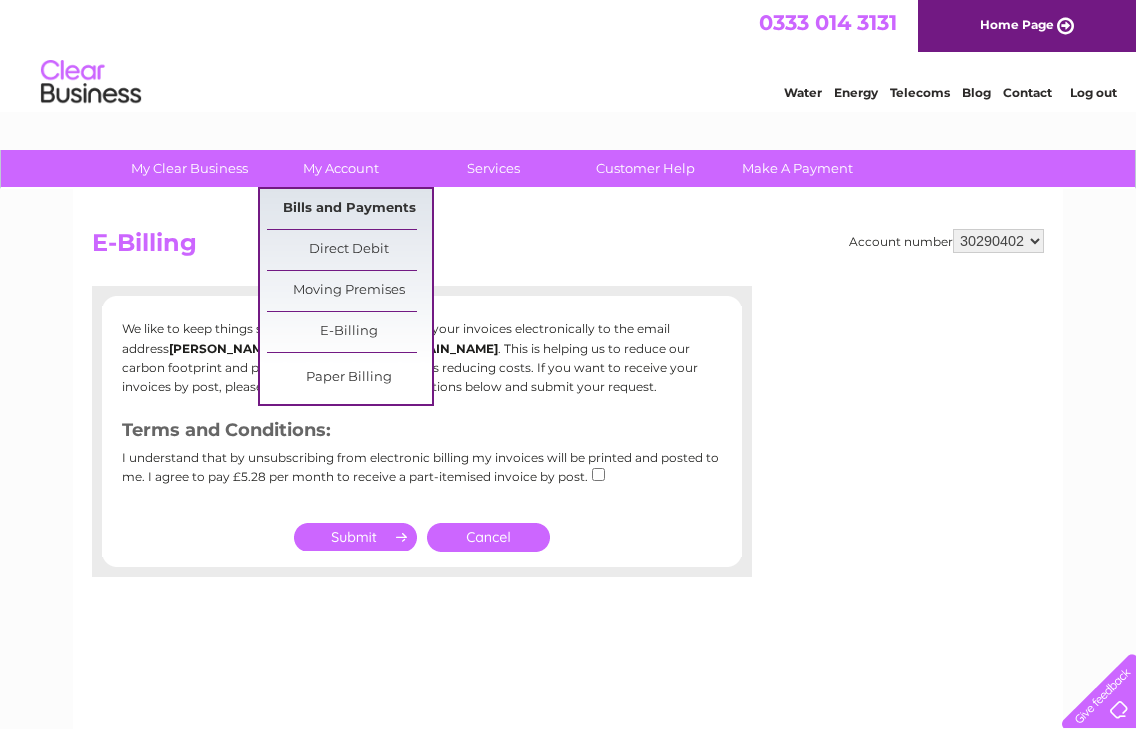 click on "Bills and Payments" at bounding box center [349, 209] 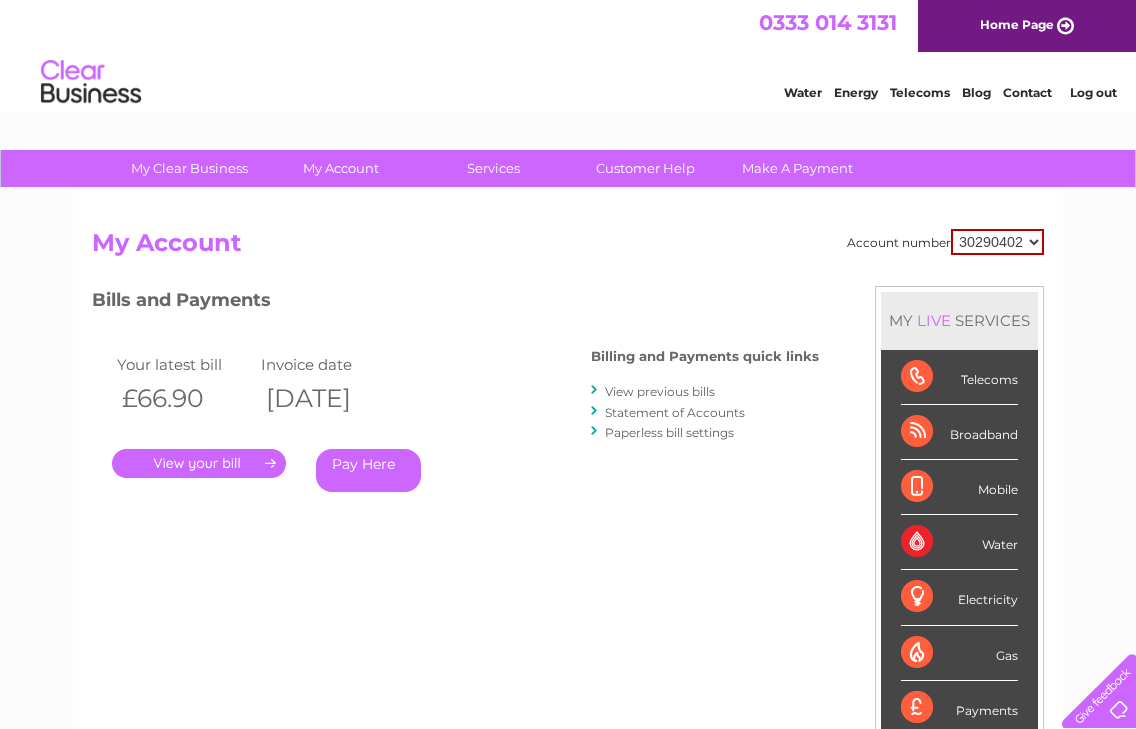 scroll, scrollTop: 0, scrollLeft: 0, axis: both 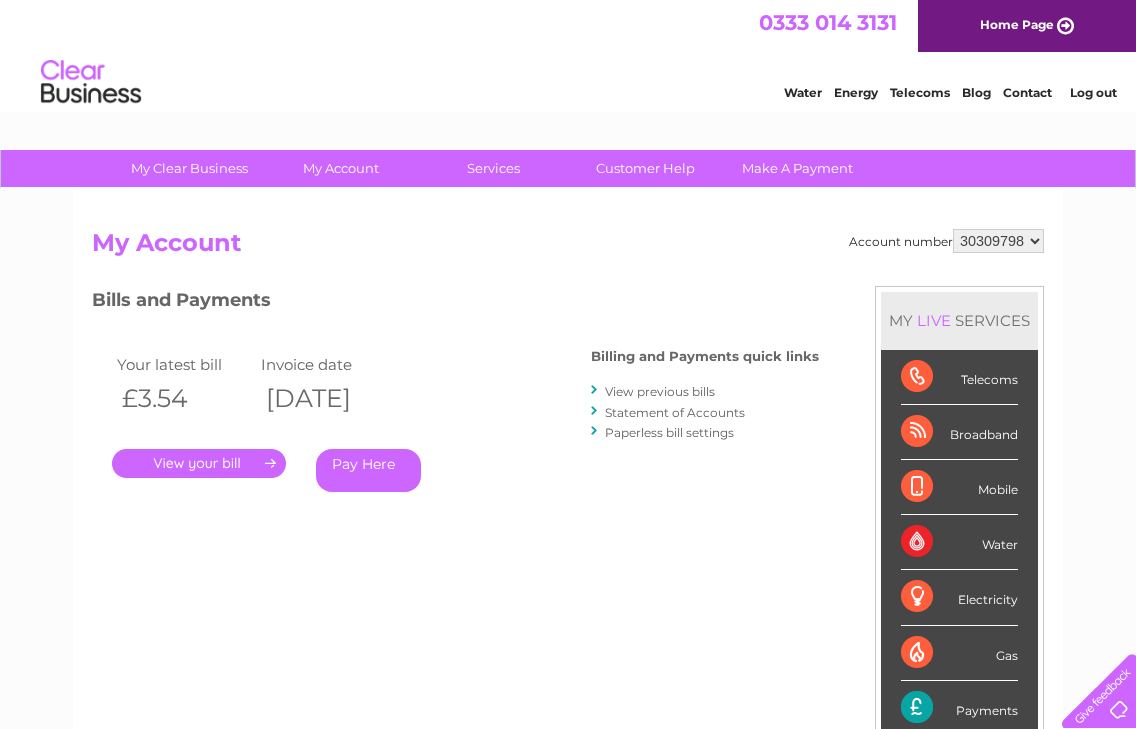 click on "." at bounding box center [199, 463] 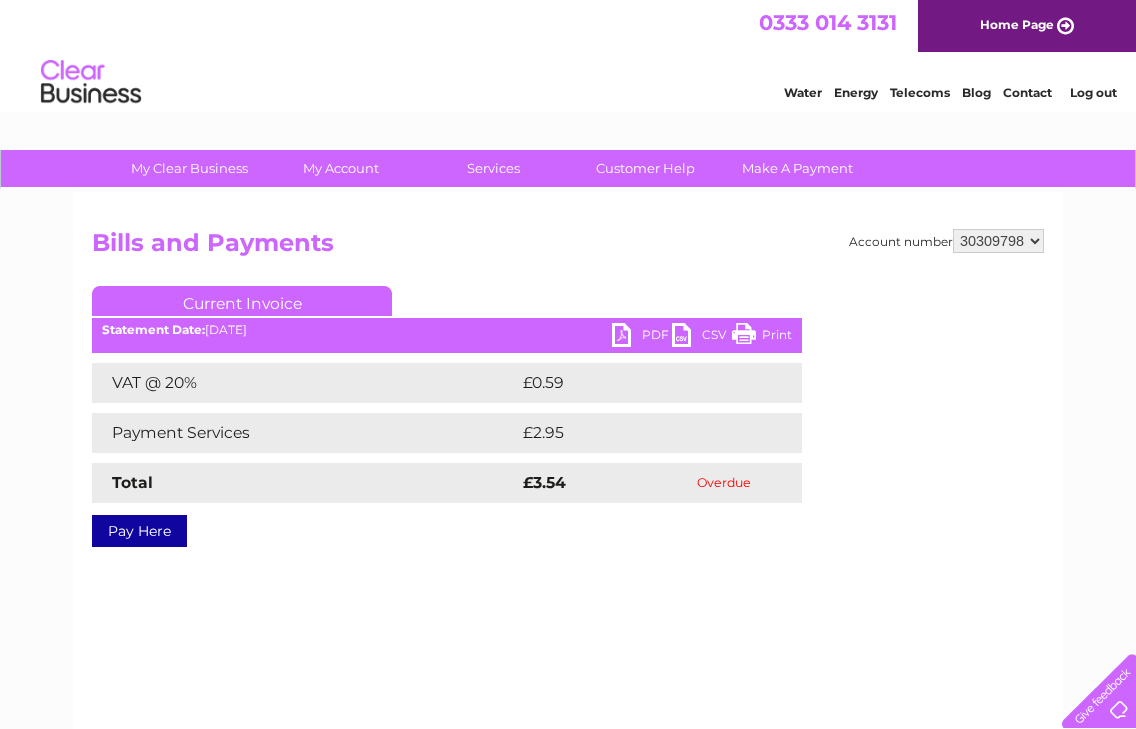scroll, scrollTop: 0, scrollLeft: 0, axis: both 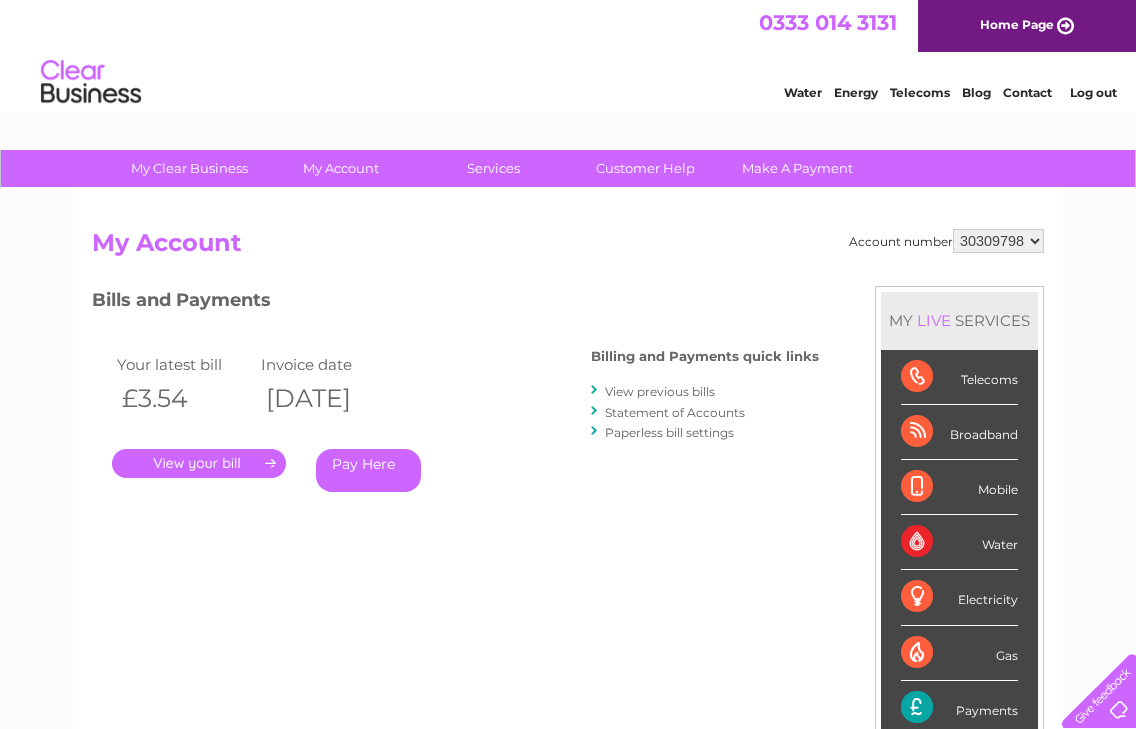 click on "." at bounding box center [199, 463] 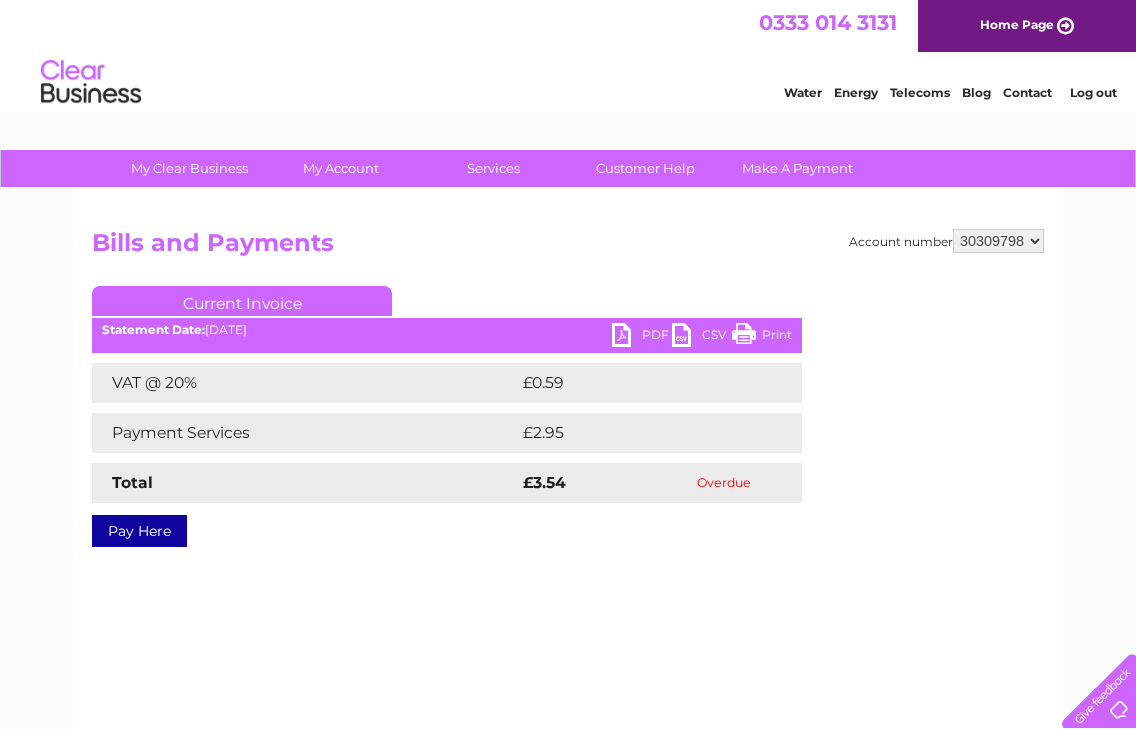 scroll, scrollTop: 0, scrollLeft: 0, axis: both 